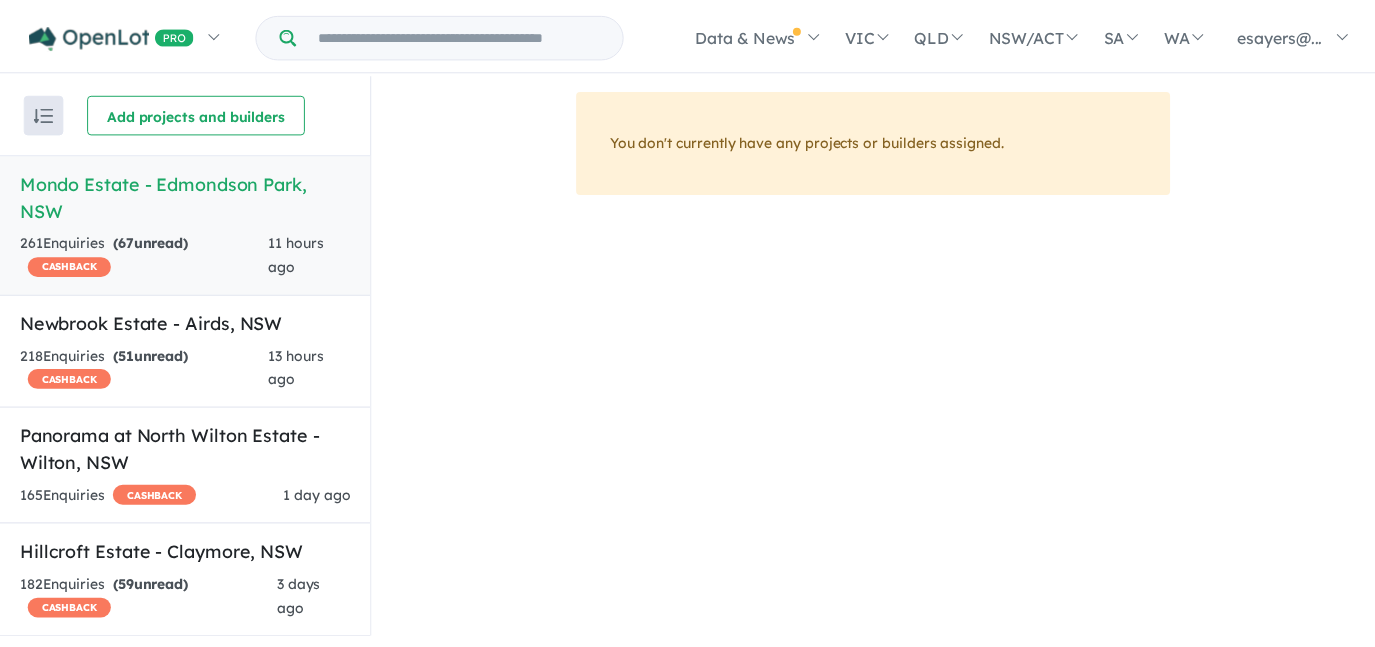scroll, scrollTop: 0, scrollLeft: 0, axis: both 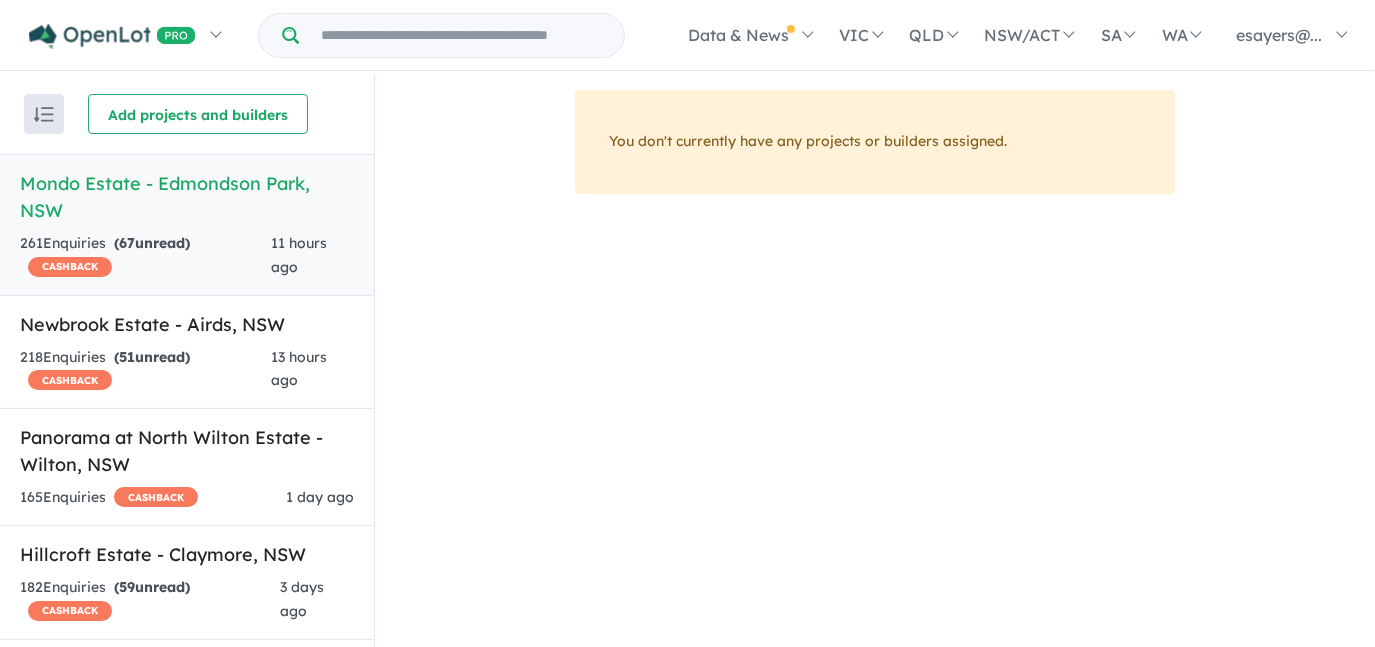click on "Mondo Estate - Edmondson Park , NSW" at bounding box center [187, 197] 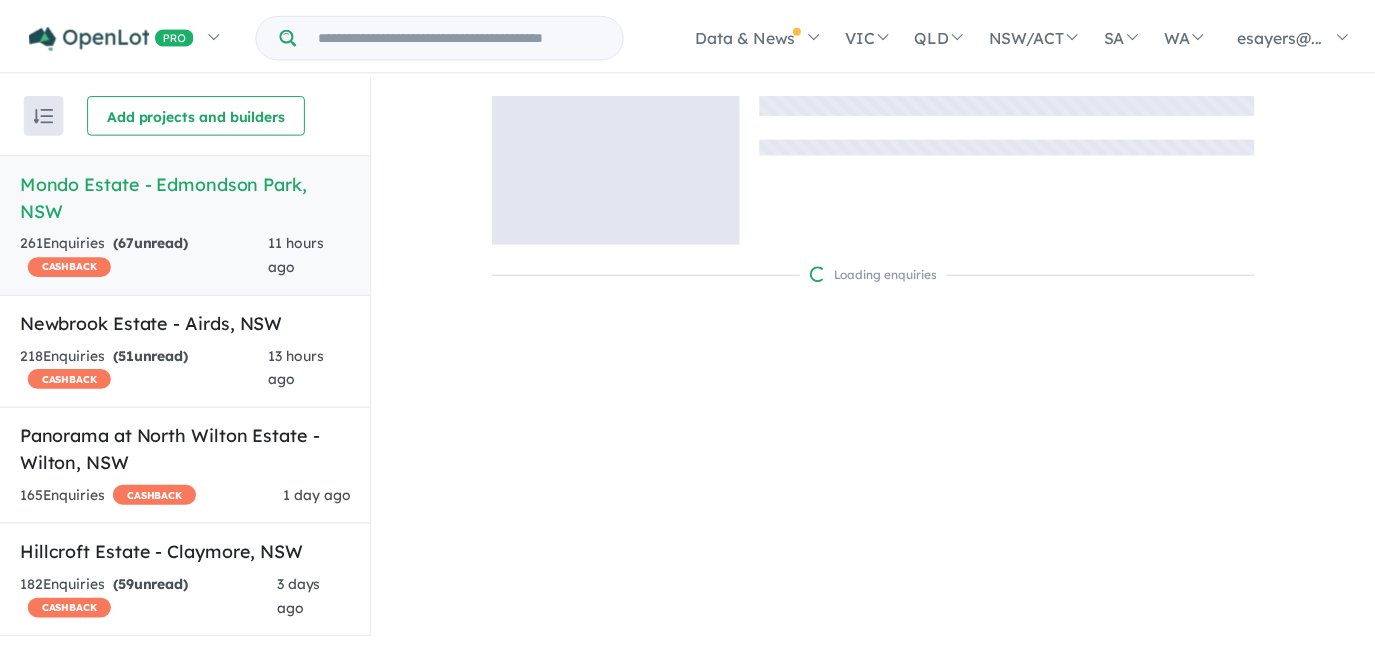 scroll, scrollTop: 0, scrollLeft: 0, axis: both 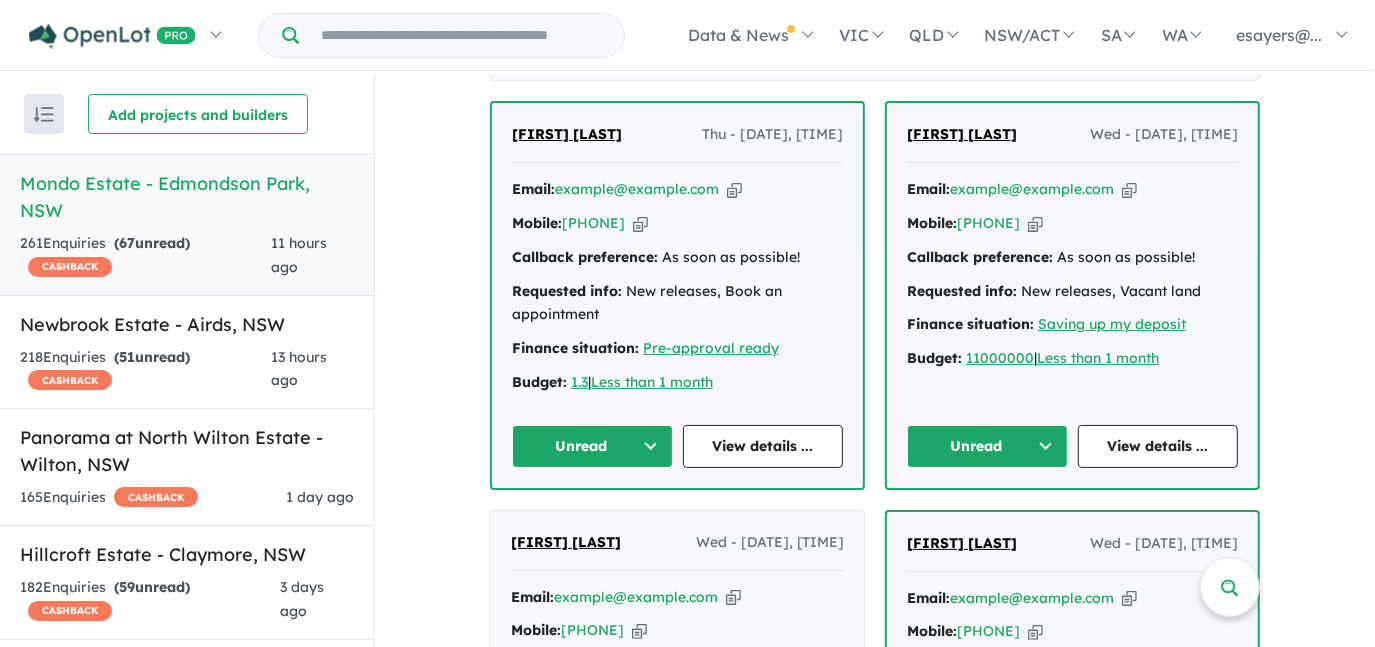 click at bounding box center [734, 189] 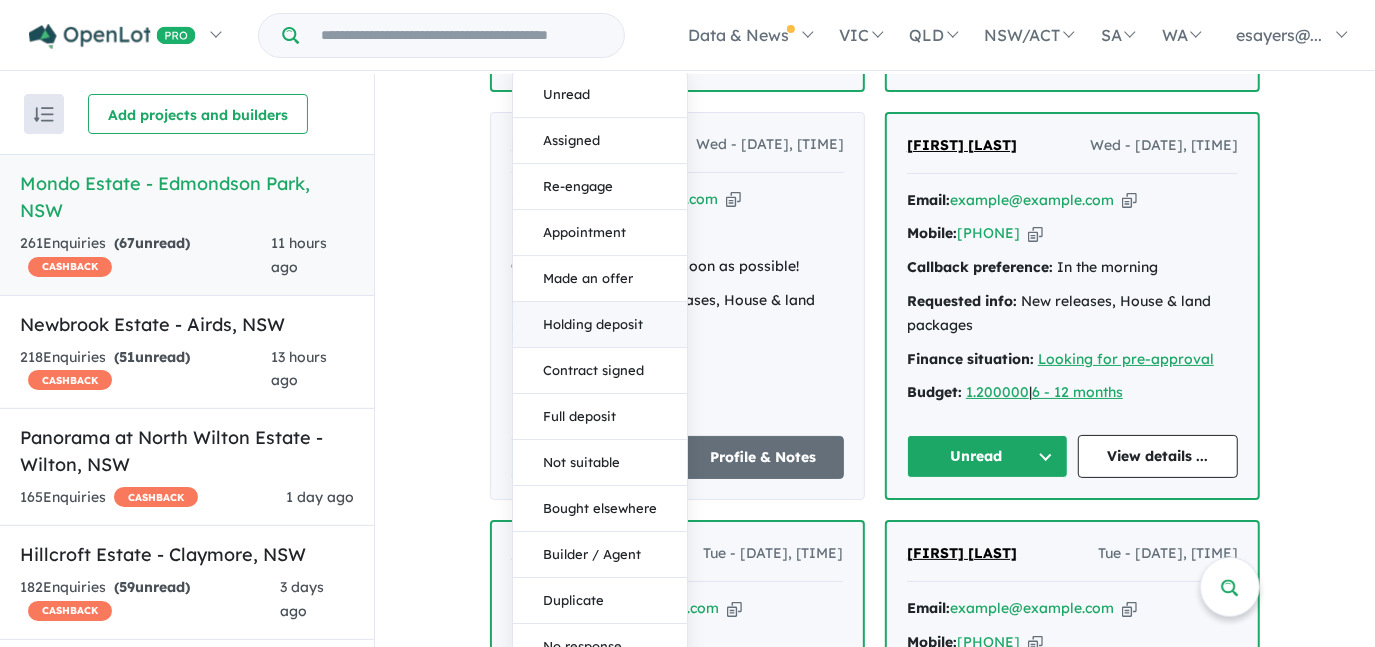 scroll, scrollTop: 1363, scrollLeft: 0, axis: vertical 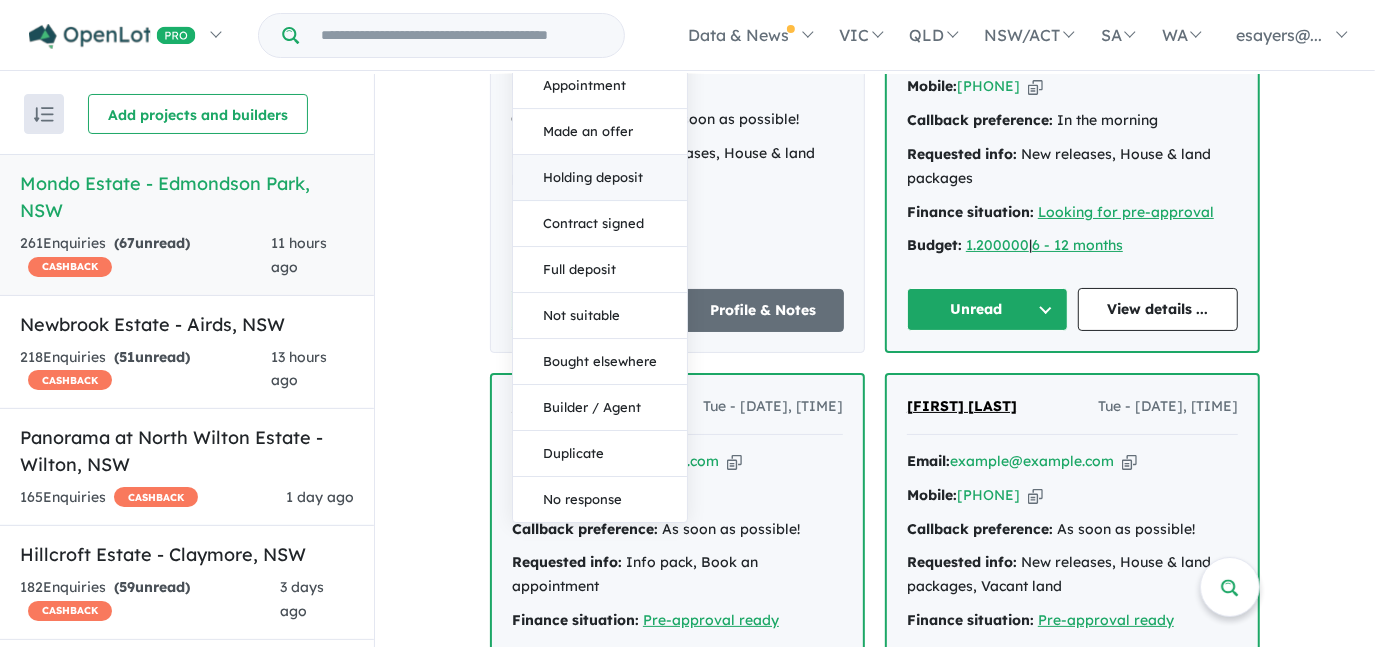 click on "Duplicate" at bounding box center [600, 454] 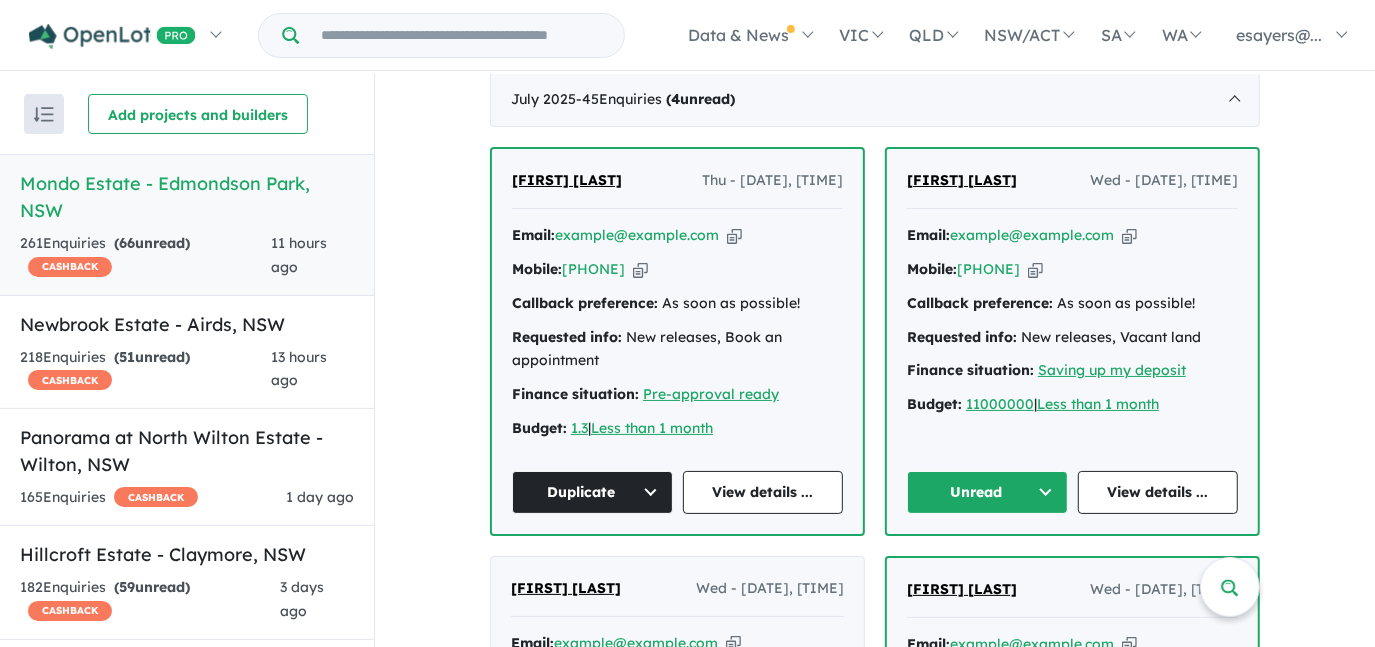 scroll, scrollTop: 727, scrollLeft: 0, axis: vertical 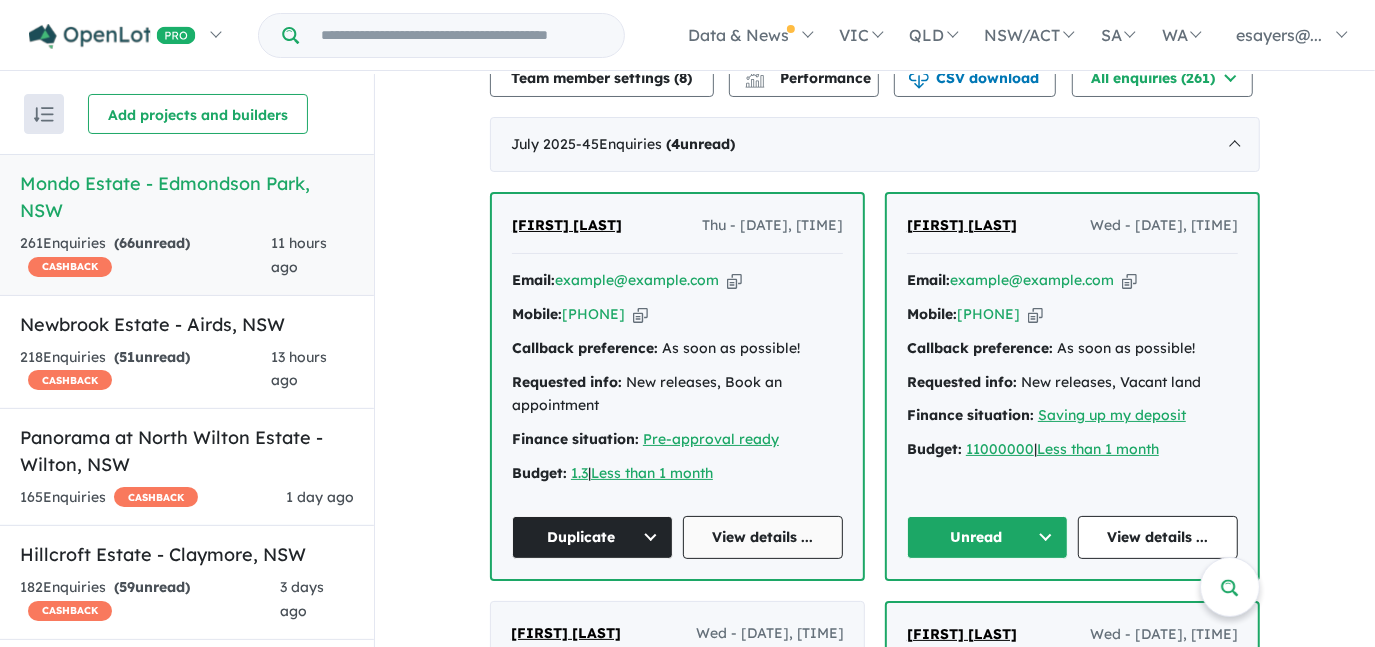 click on "View details ..." at bounding box center (763, 537) 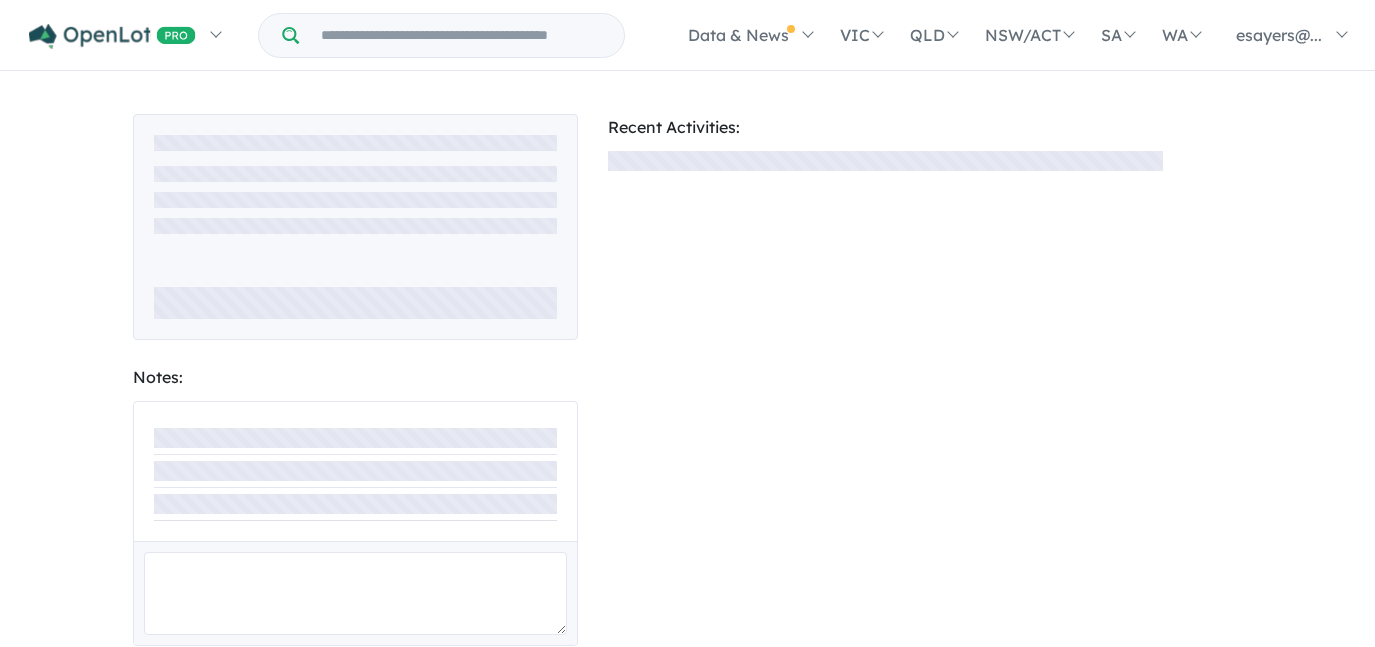 scroll, scrollTop: 0, scrollLeft: 0, axis: both 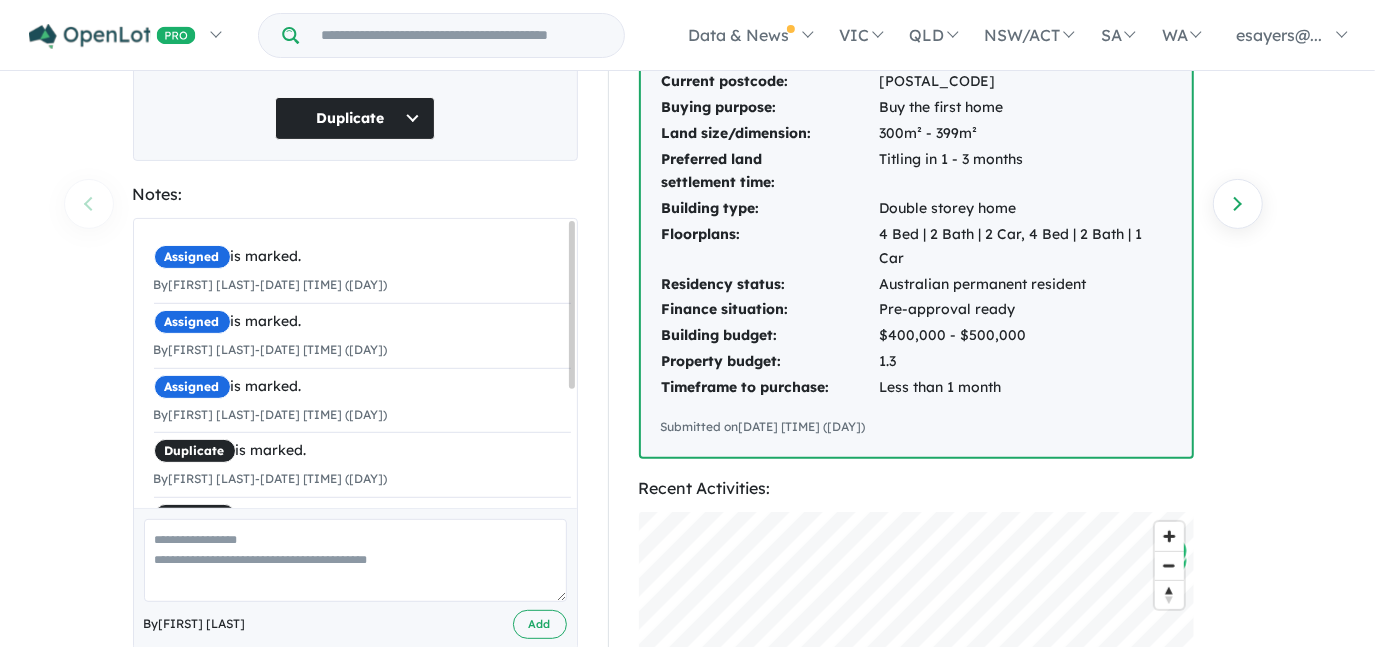 click at bounding box center [355, 560] 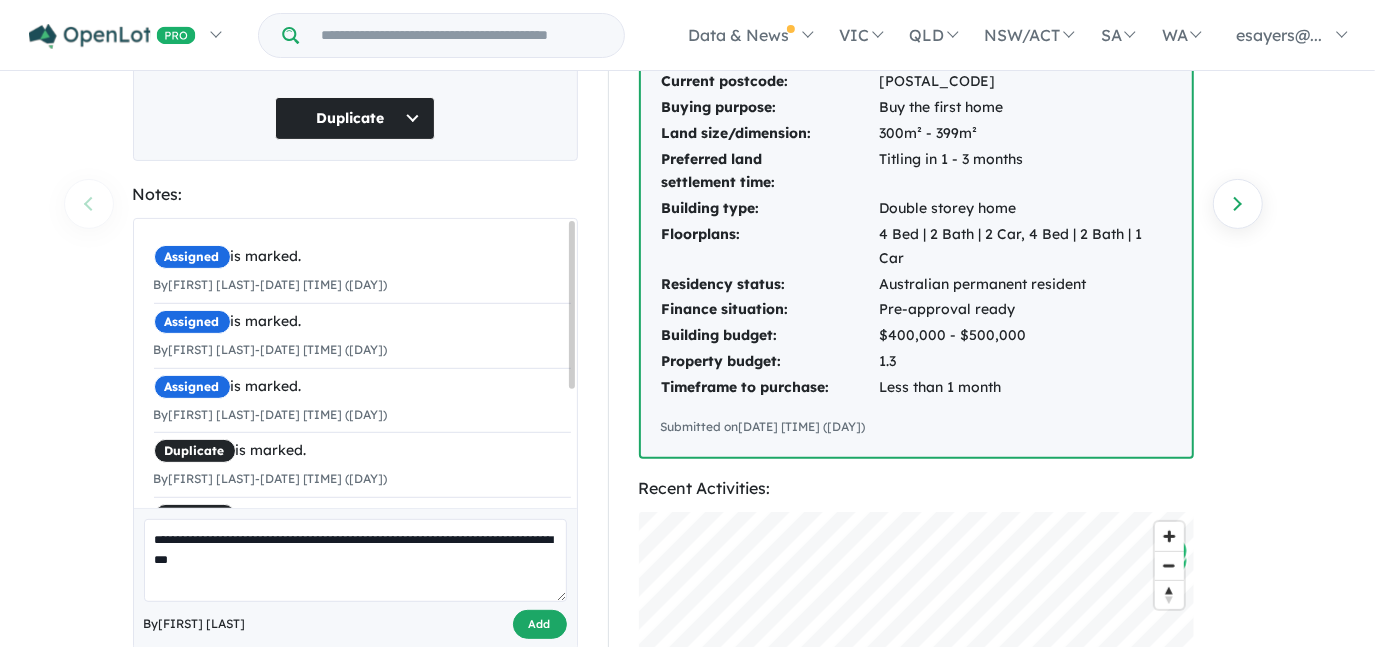 type on "**********" 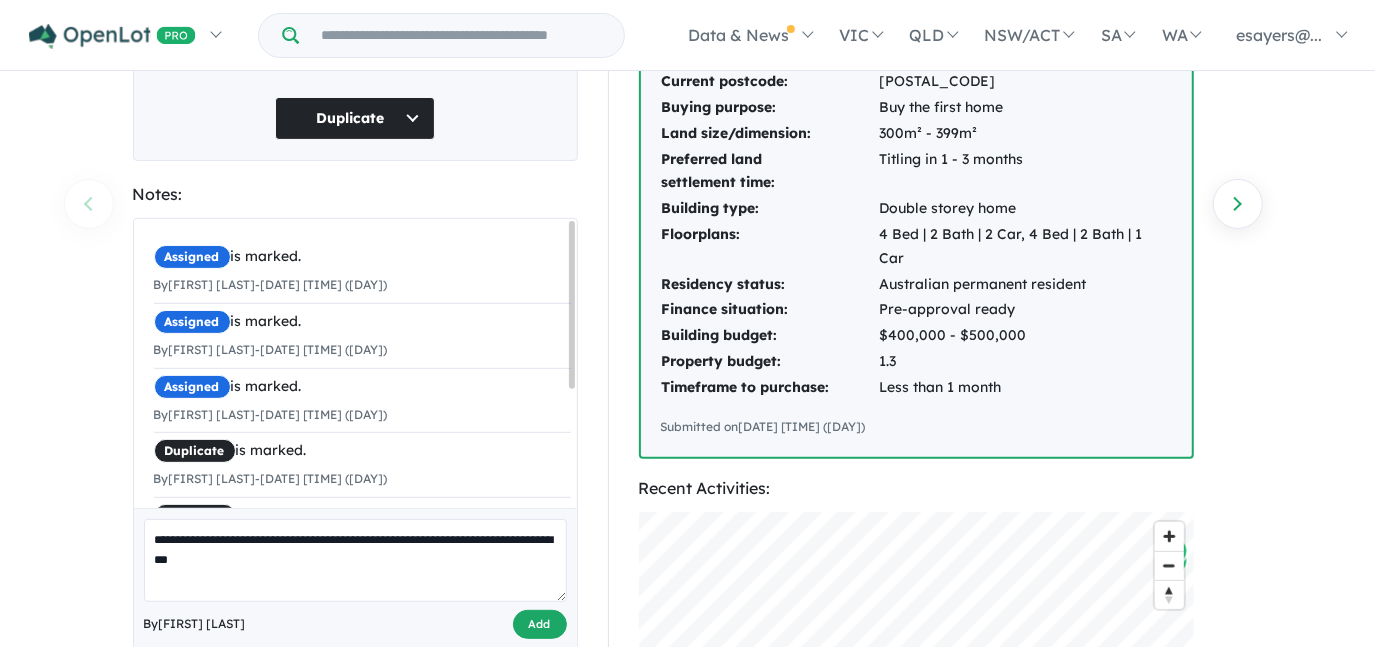 click on "Add" at bounding box center [540, 624] 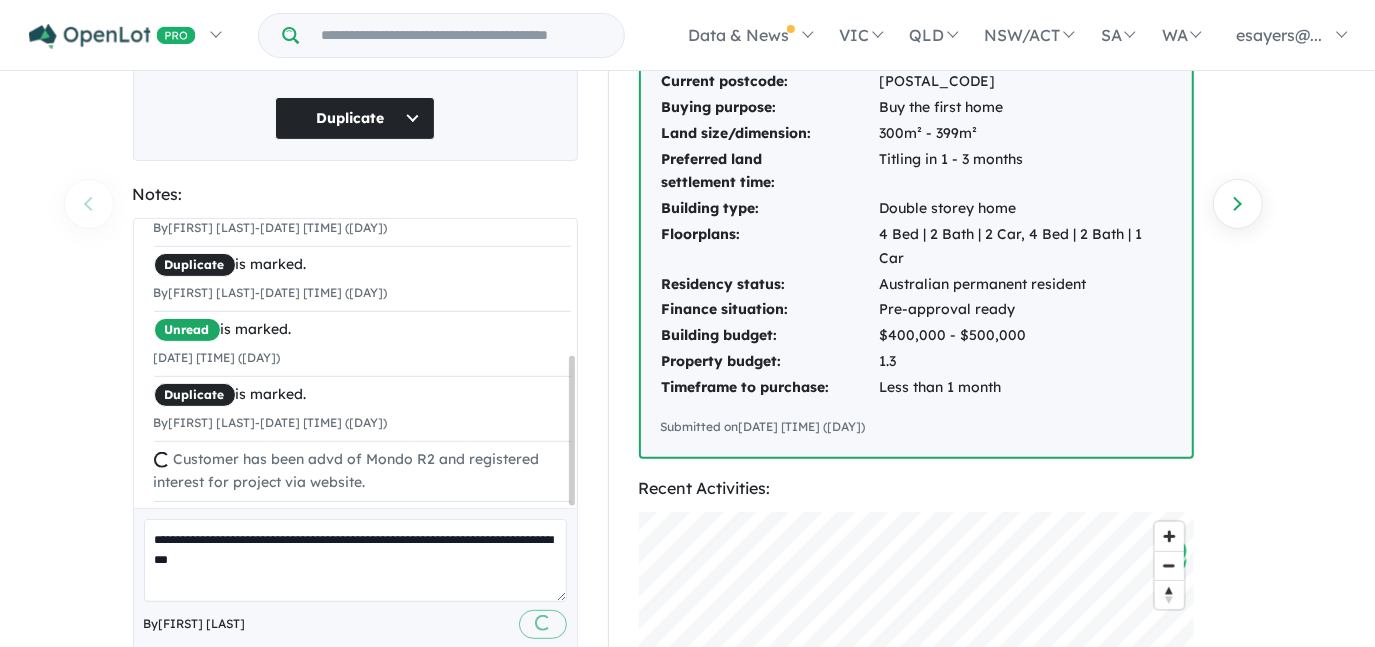 type 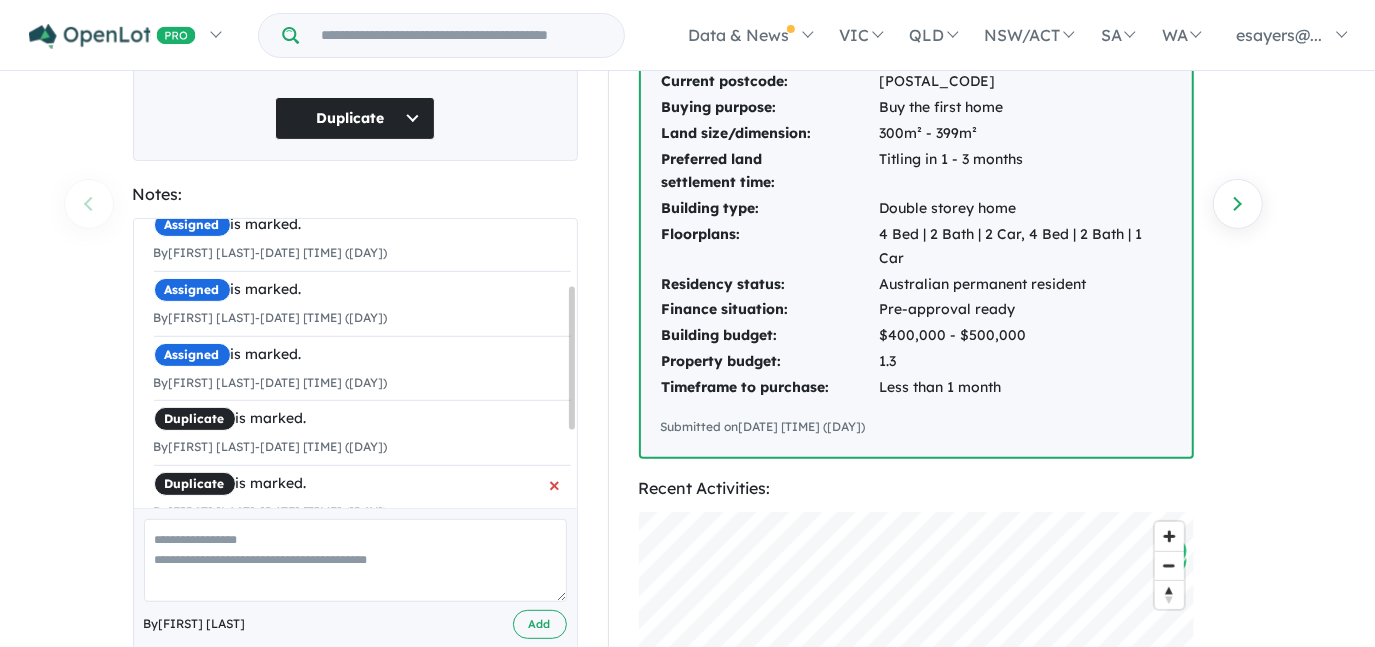 scroll, scrollTop: 0, scrollLeft: 0, axis: both 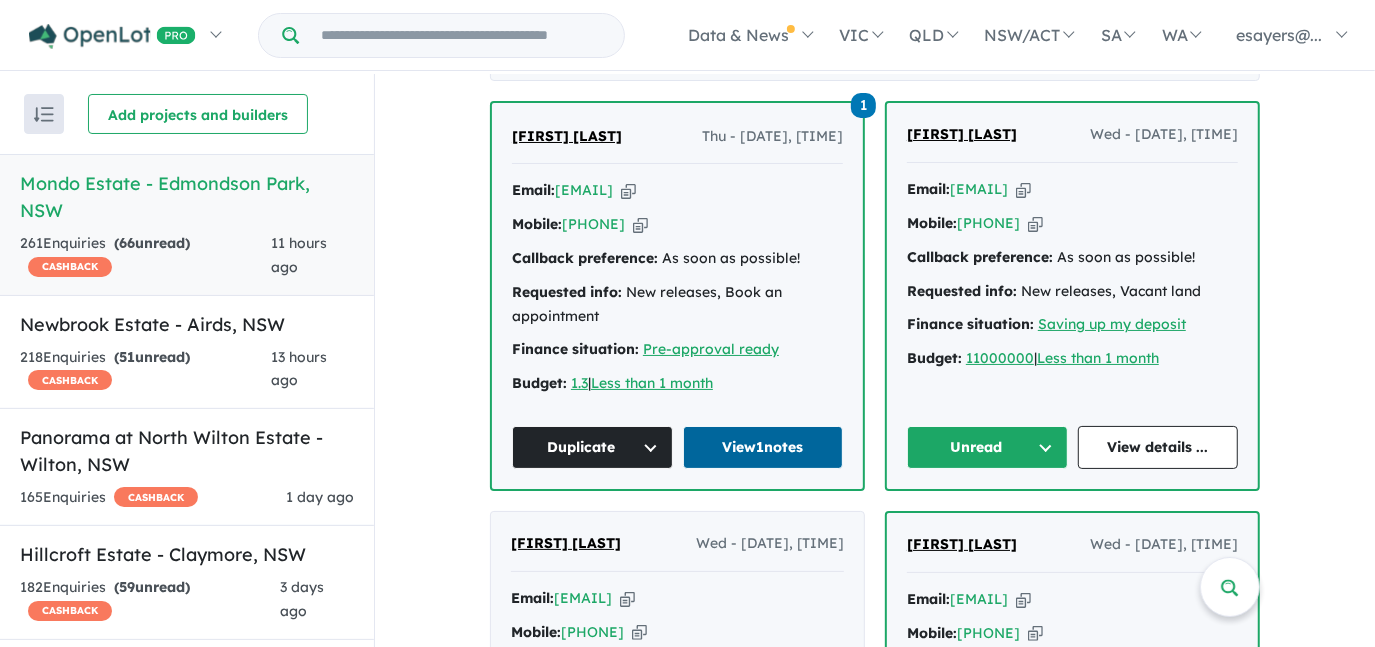 click on "View  1  notes" at bounding box center [763, 447] 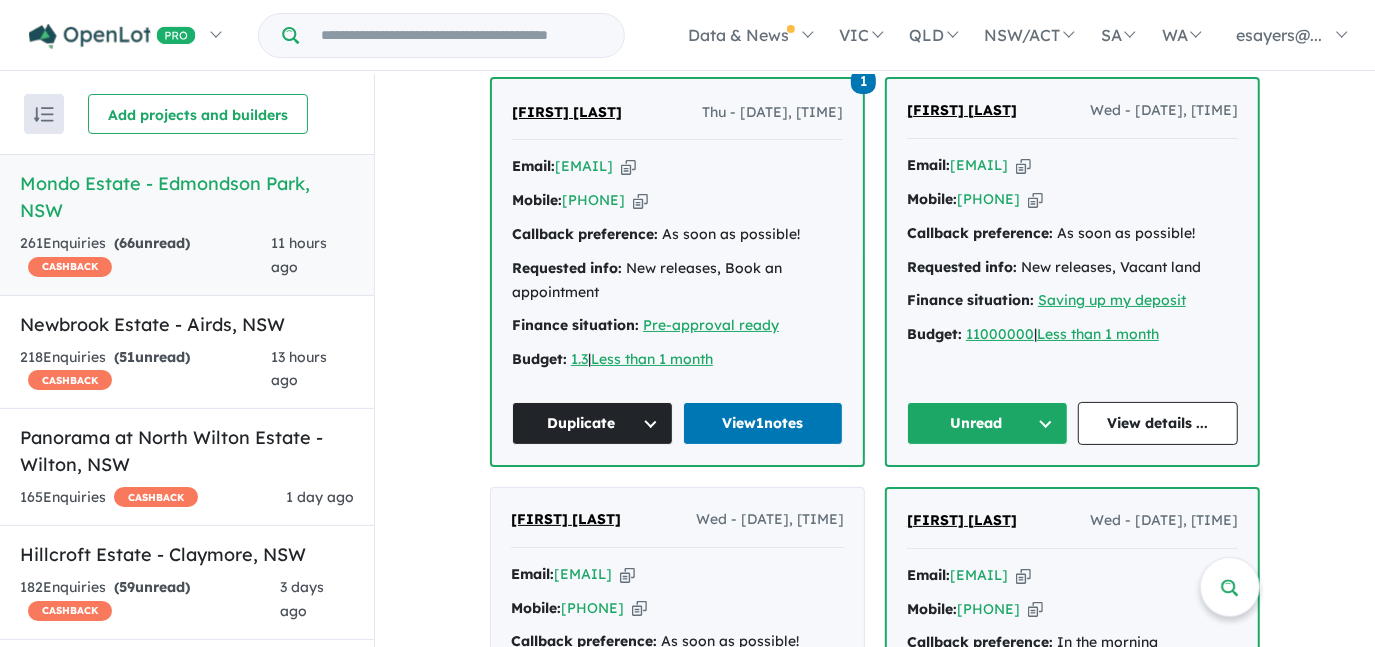 scroll, scrollTop: 727, scrollLeft: 0, axis: vertical 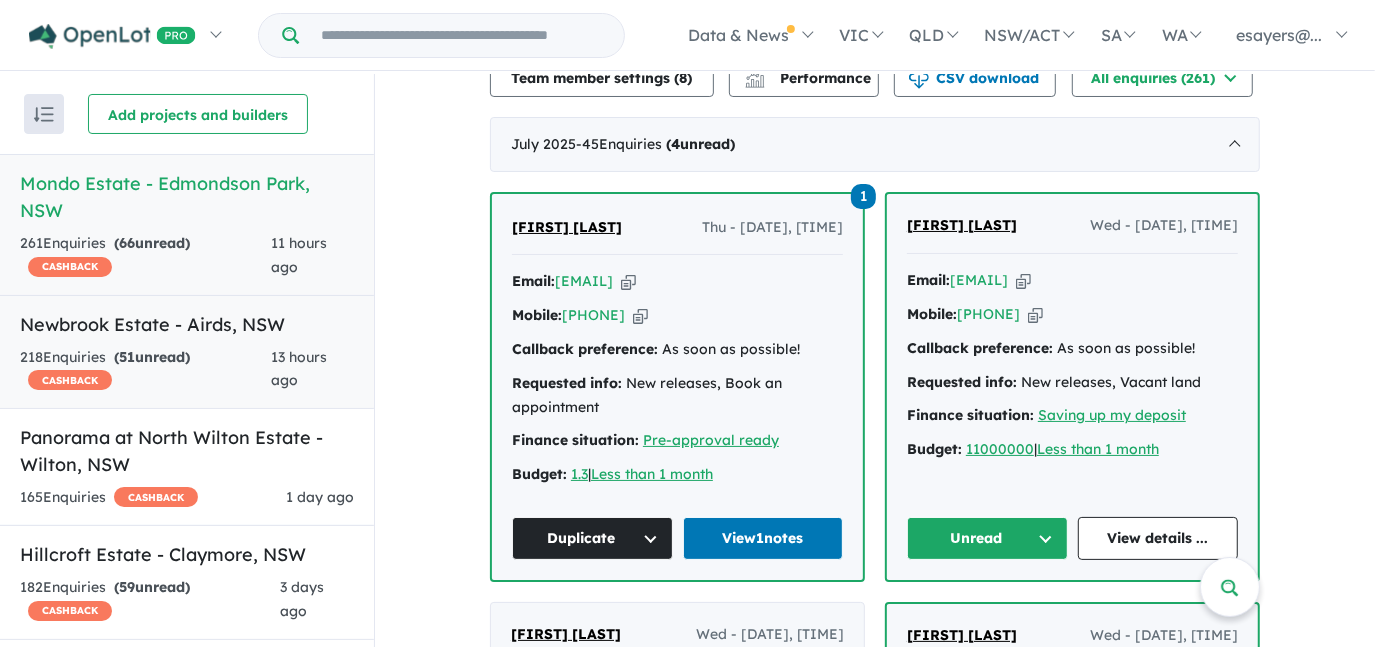 click on "[ESTATE] - [SUBURB], [STATE]" at bounding box center (187, 324) 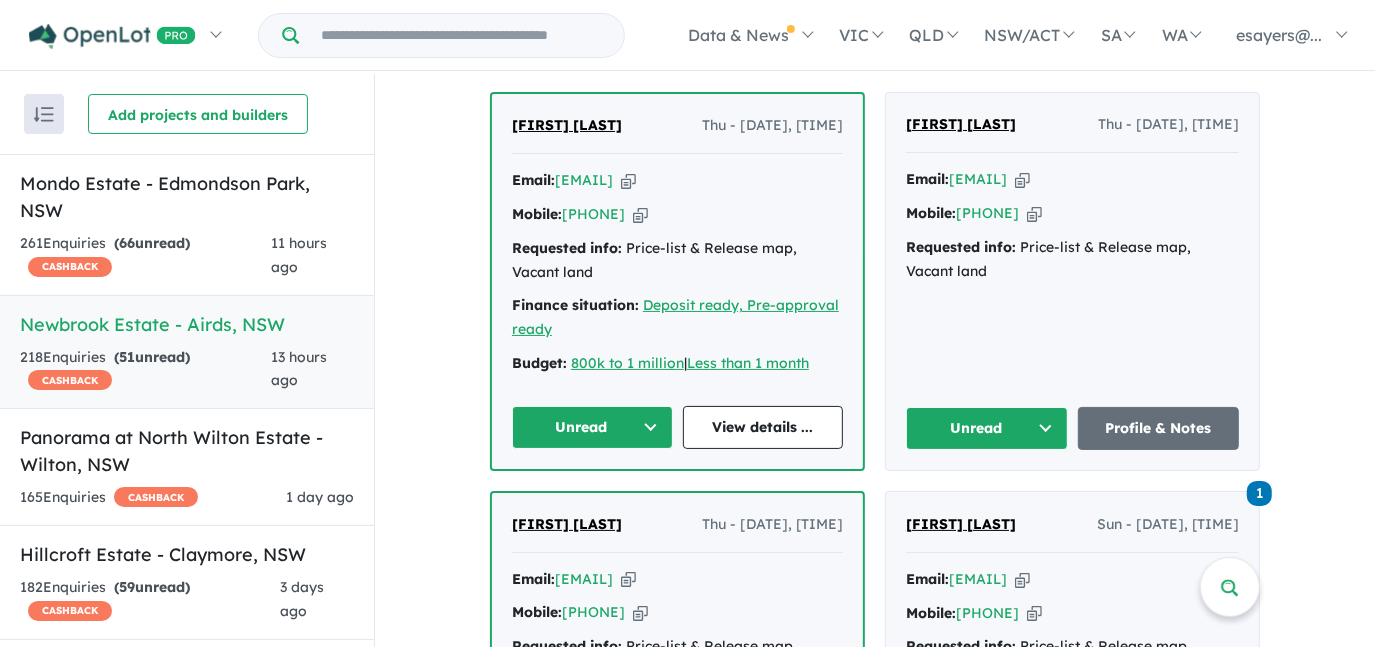 scroll, scrollTop: 816, scrollLeft: 0, axis: vertical 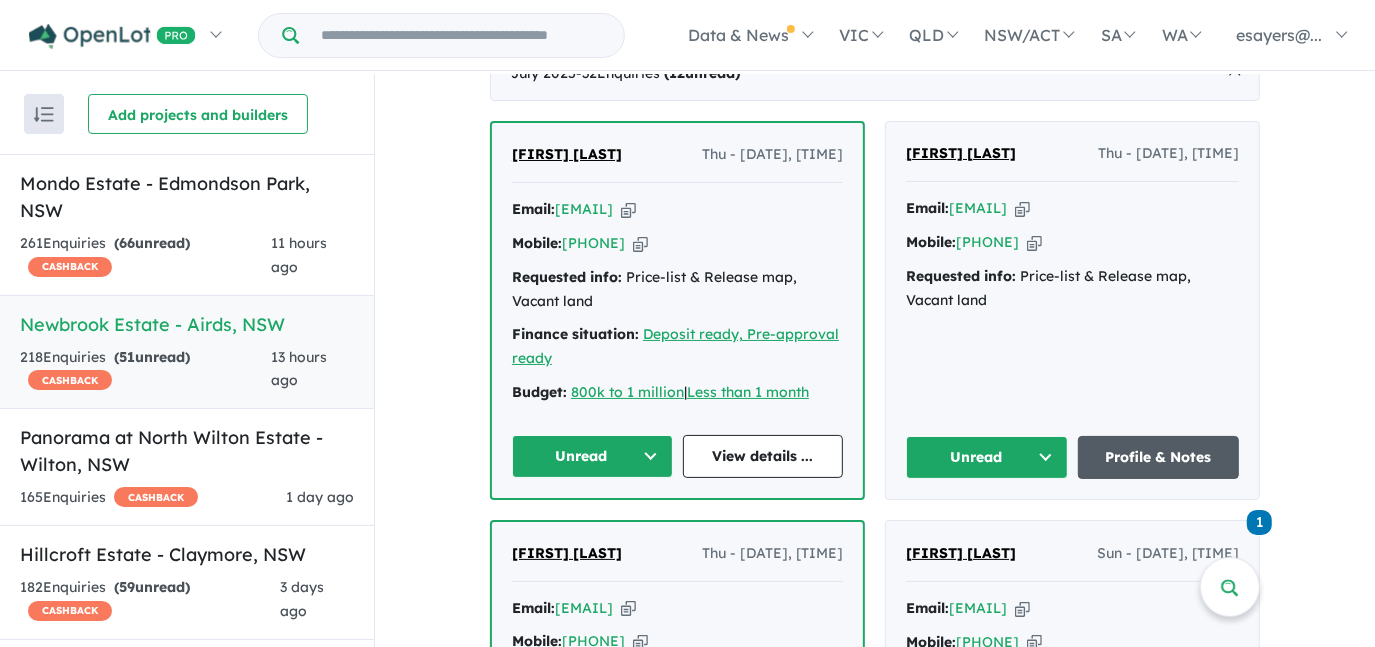 click on "Profile & Notes" at bounding box center (1159, 457) 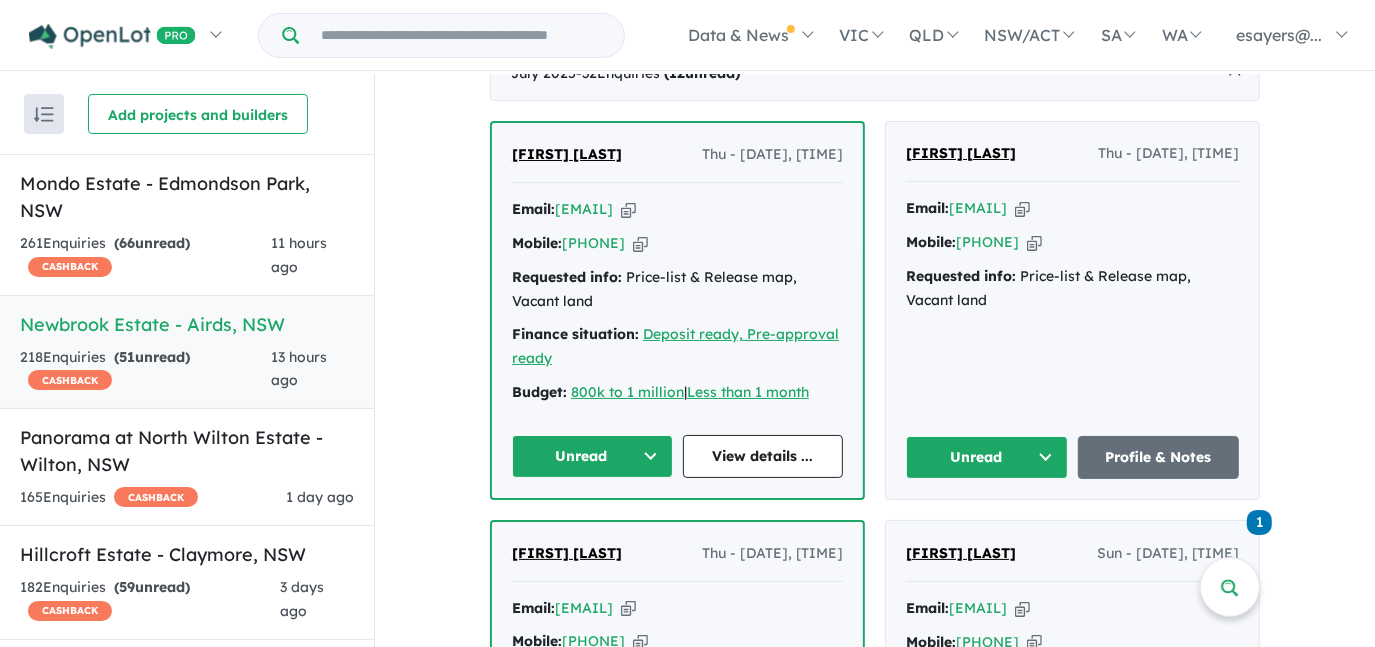 click on "Unread" at bounding box center [987, 457] 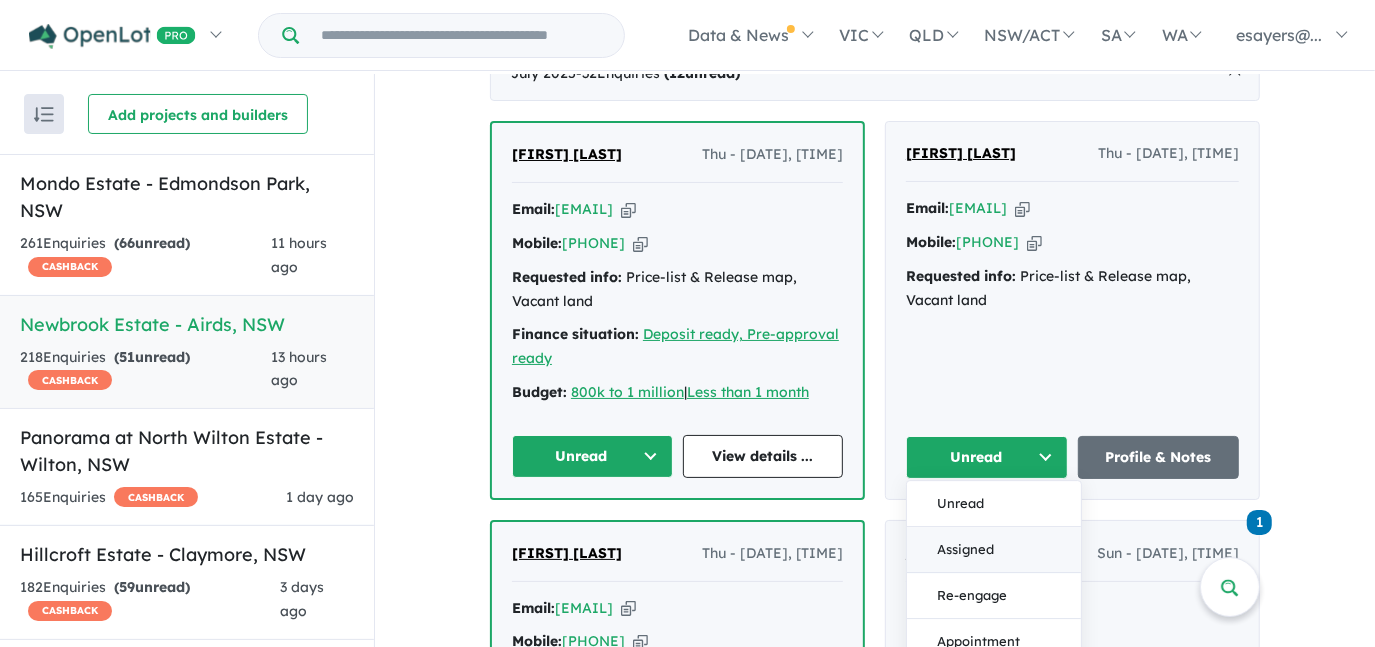 click on "Assigned" at bounding box center (994, 550) 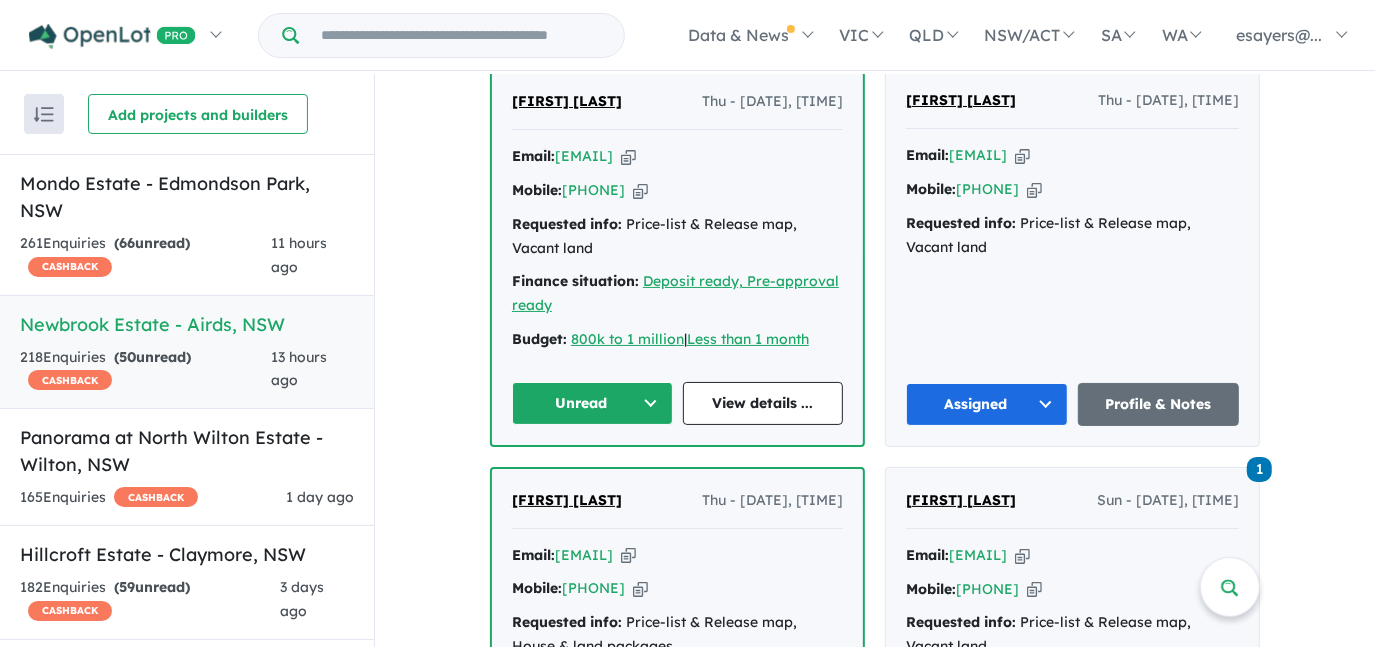 scroll, scrollTop: 816, scrollLeft: 0, axis: vertical 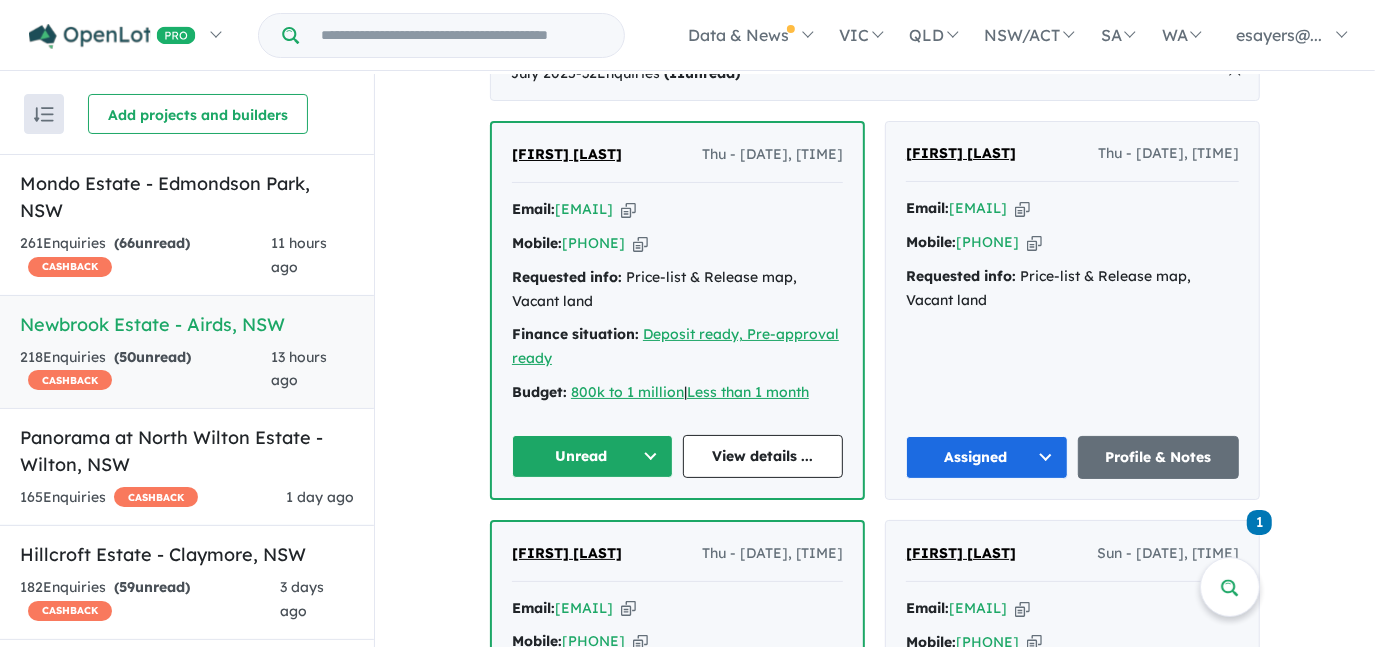 click at bounding box center (1022, 208) 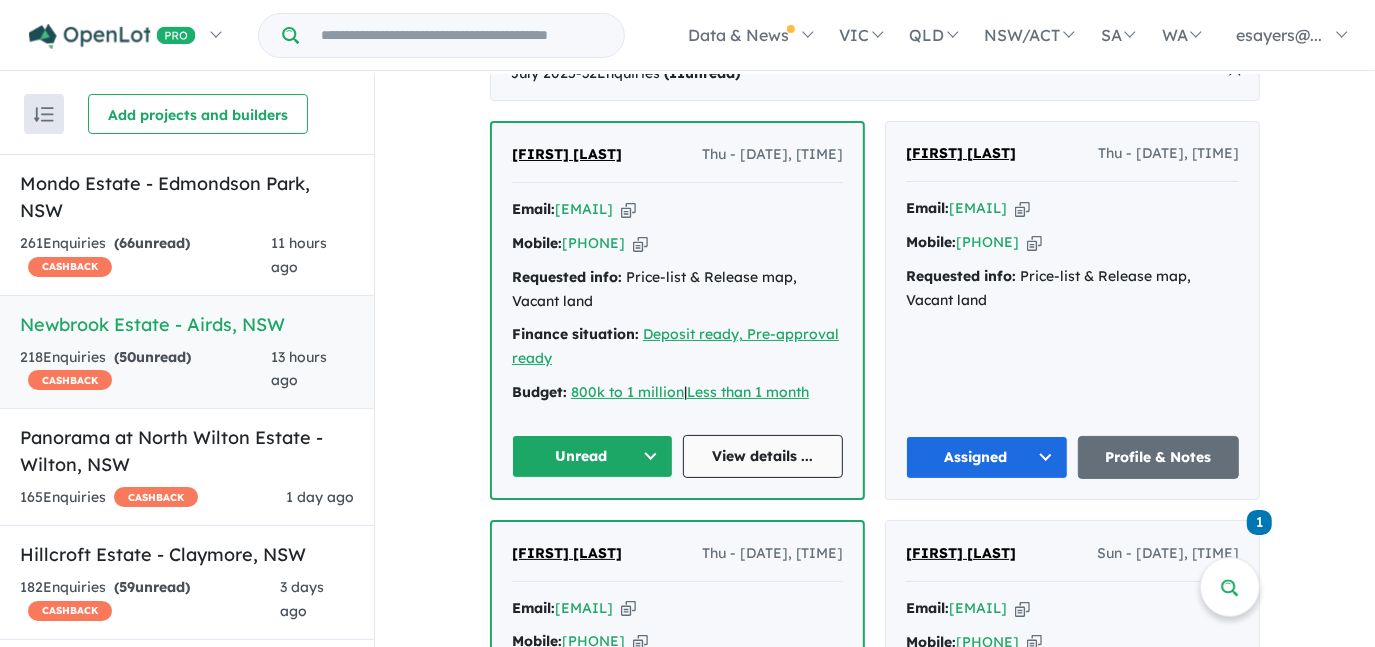 click on "View details ..." at bounding box center [763, 456] 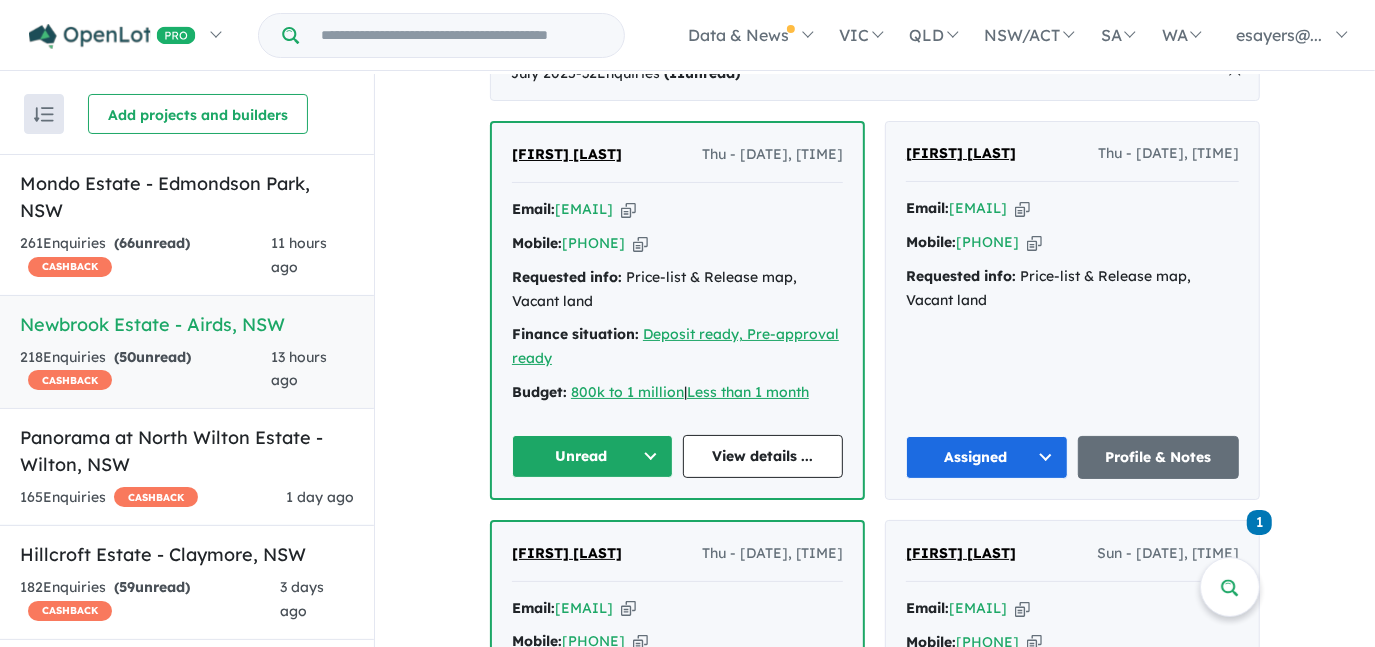 click at bounding box center [640, 243] 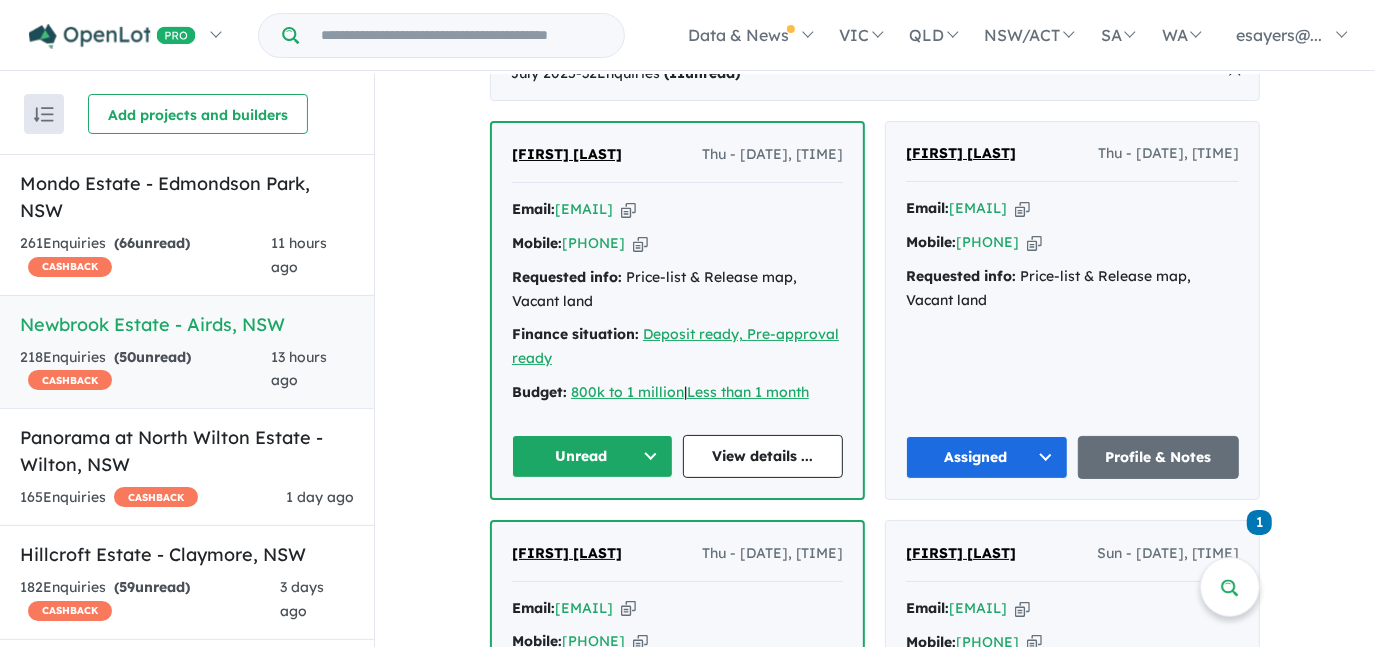 click at bounding box center [628, 209] 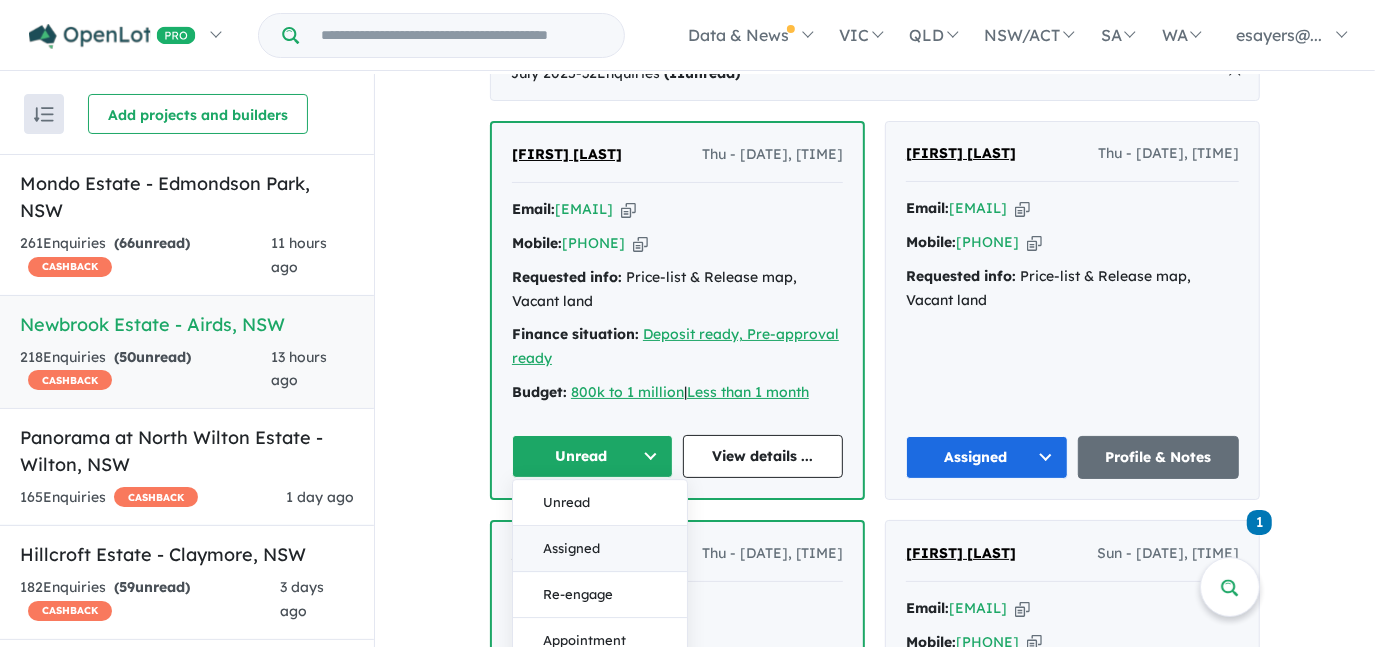 click on "Assigned" at bounding box center [600, 549] 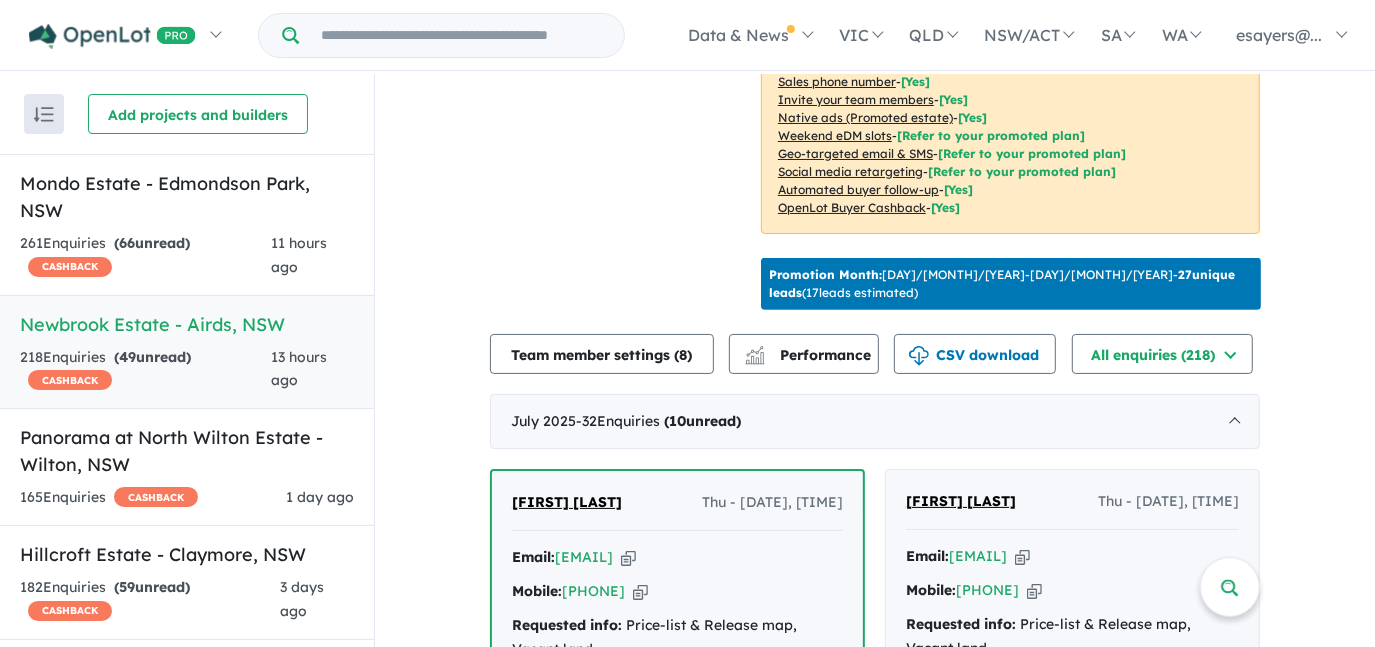 scroll, scrollTop: 453, scrollLeft: 0, axis: vertical 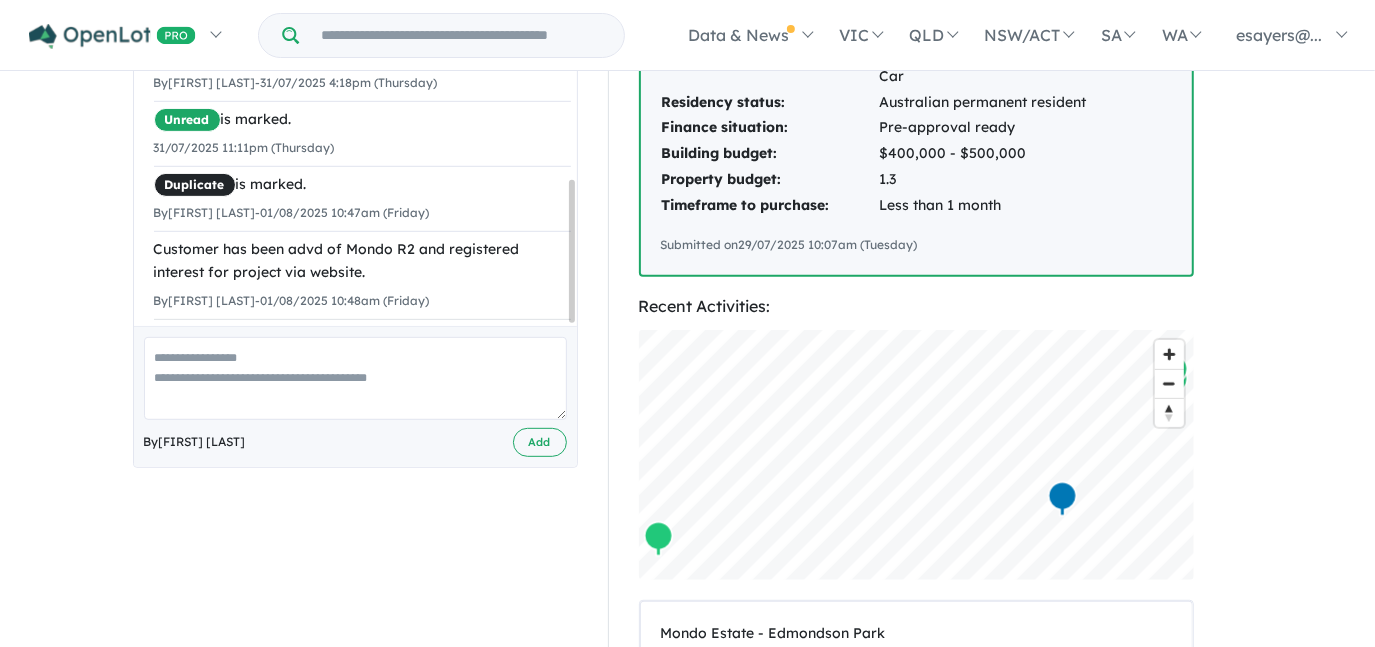 drag, startPoint x: 569, startPoint y: 141, endPoint x: 582, endPoint y: 283, distance: 142.59383 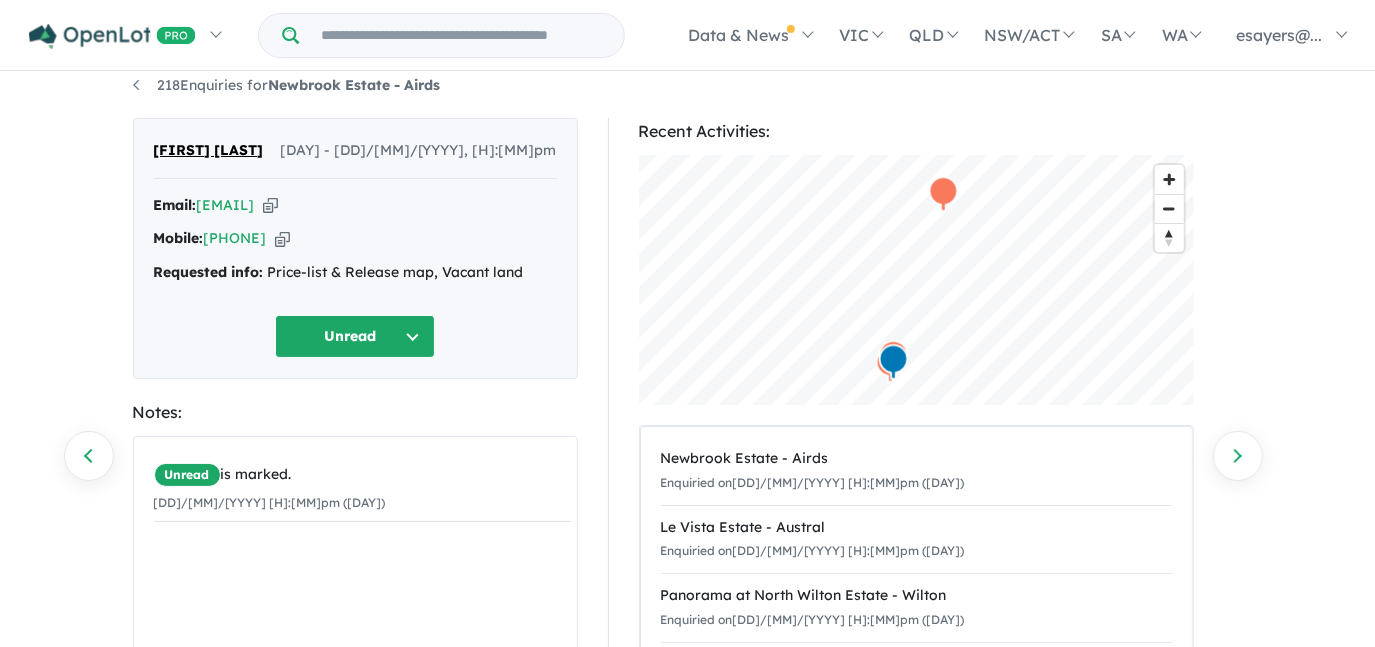 scroll, scrollTop: 0, scrollLeft: 0, axis: both 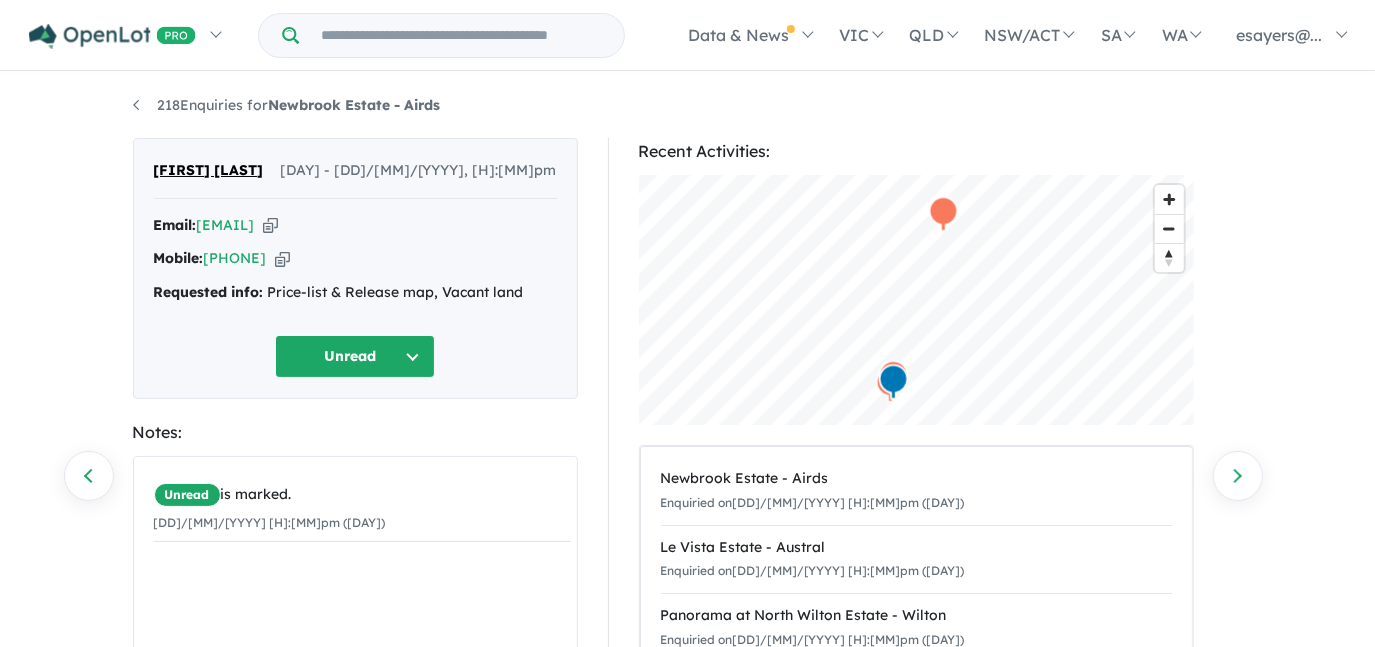 click at bounding box center (270, 225) 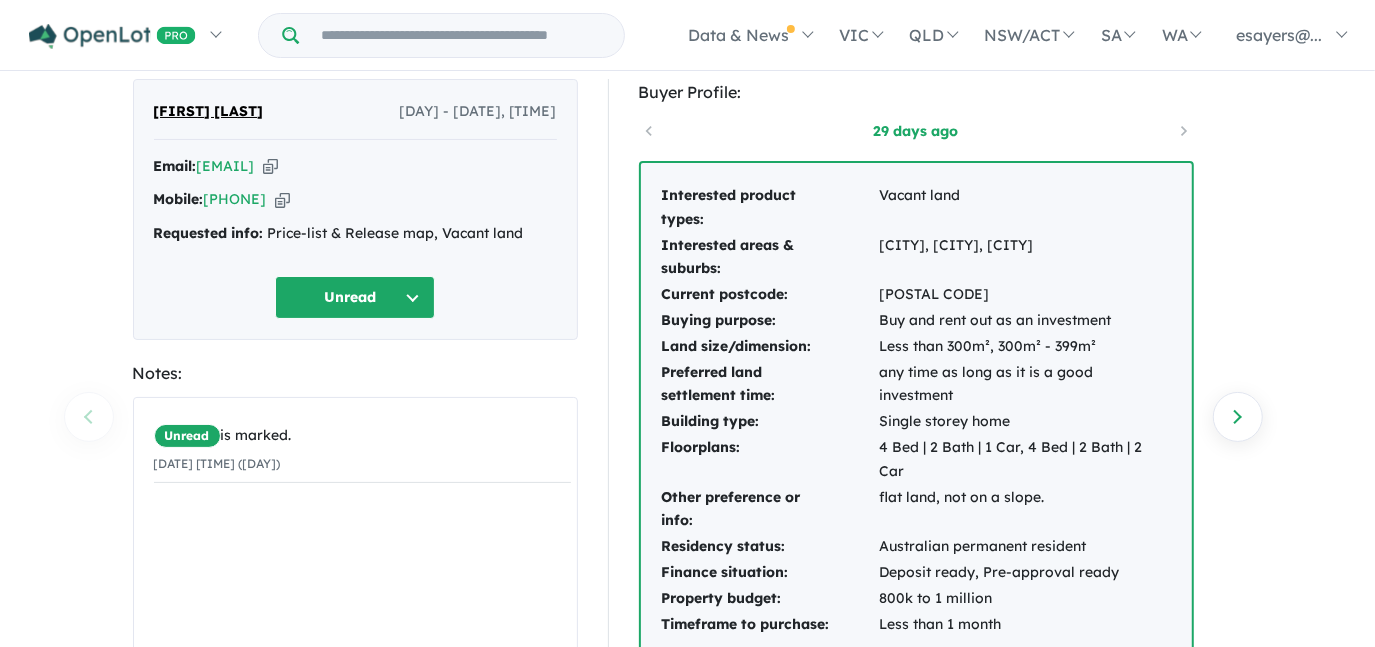 scroll, scrollTop: 90, scrollLeft: 0, axis: vertical 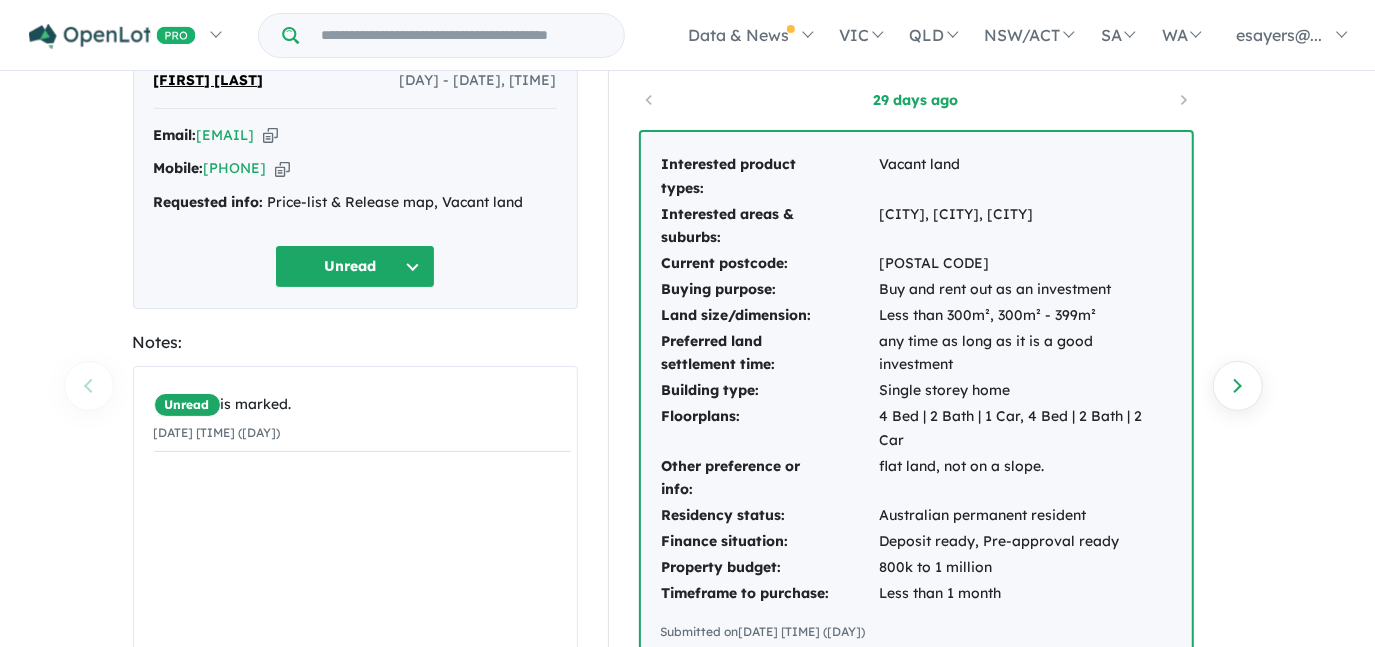 drag, startPoint x: 376, startPoint y: 135, endPoint x: 386, endPoint y: 104, distance: 32.572994 